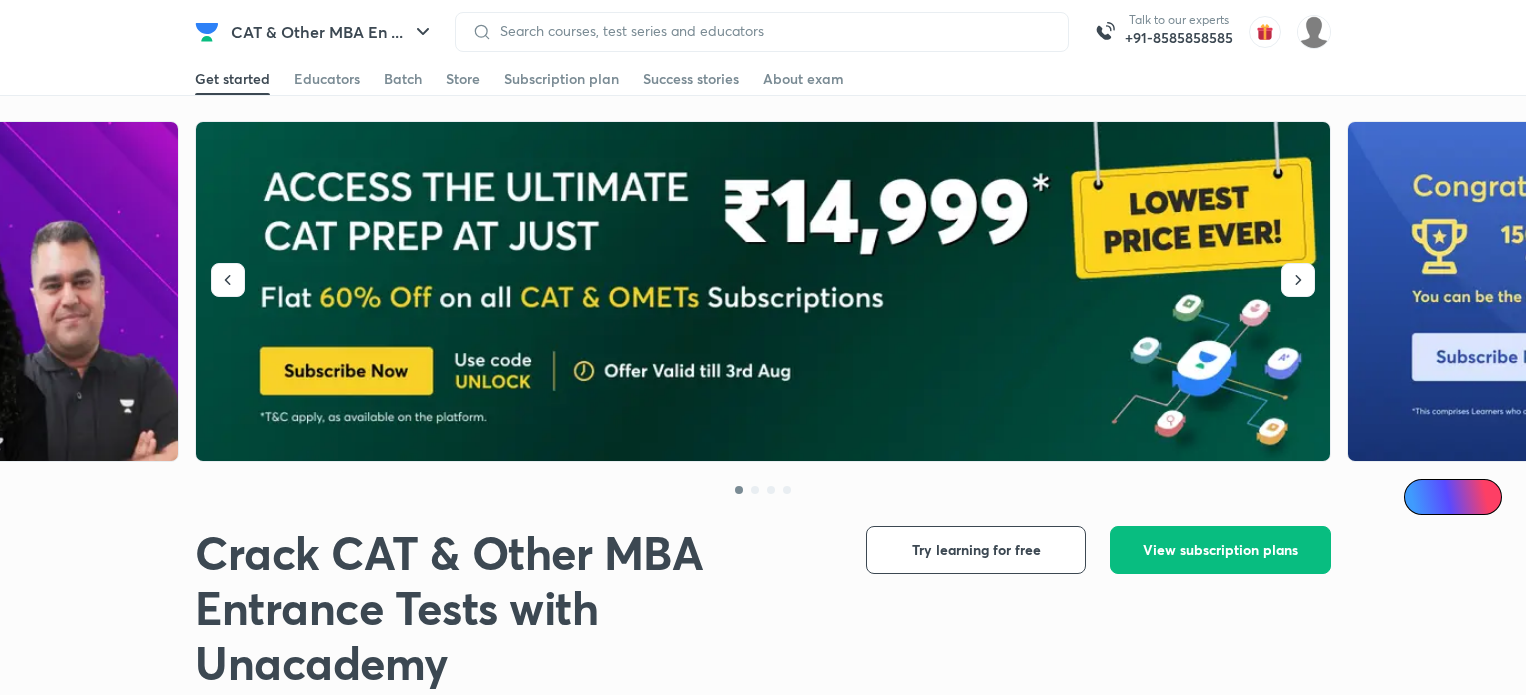 scroll, scrollTop: 0, scrollLeft: 0, axis: both 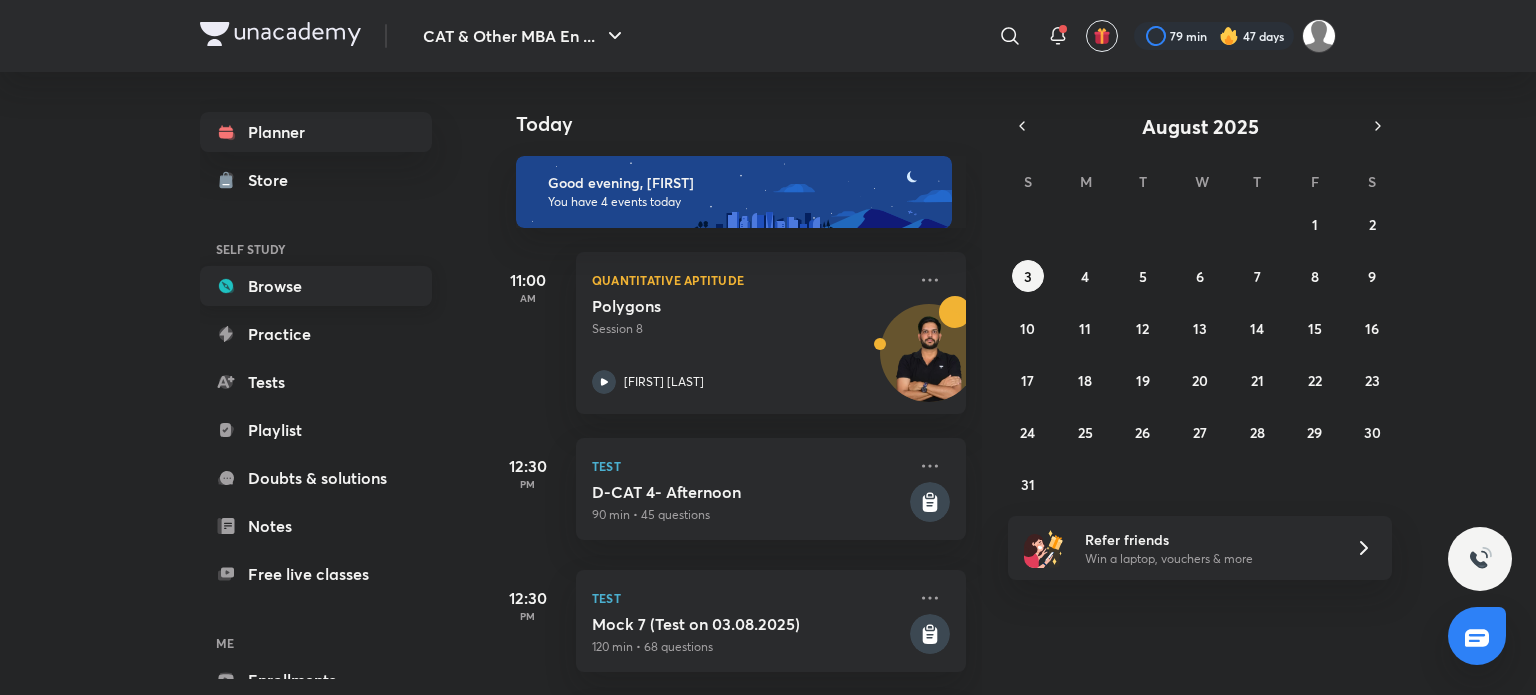 click on "Browse" at bounding box center [316, 286] 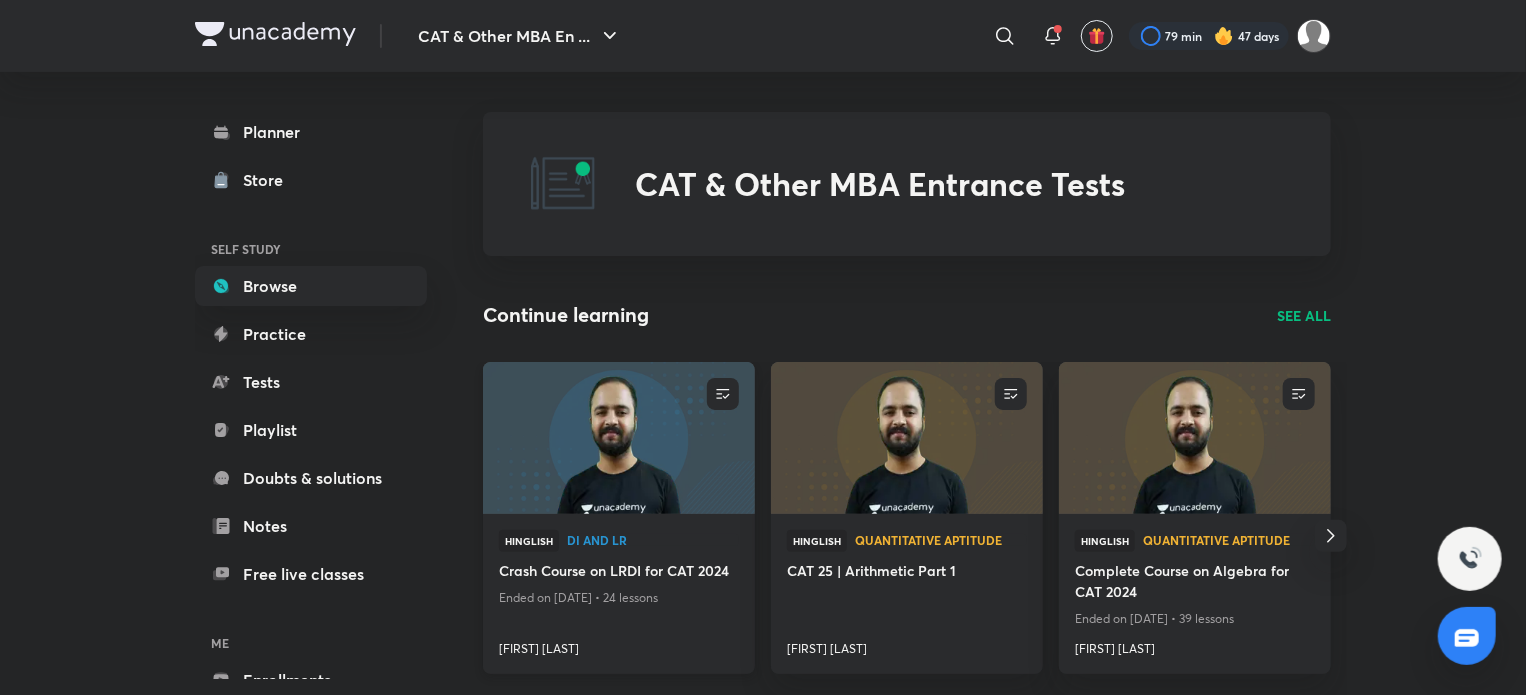 click at bounding box center [618, 437] 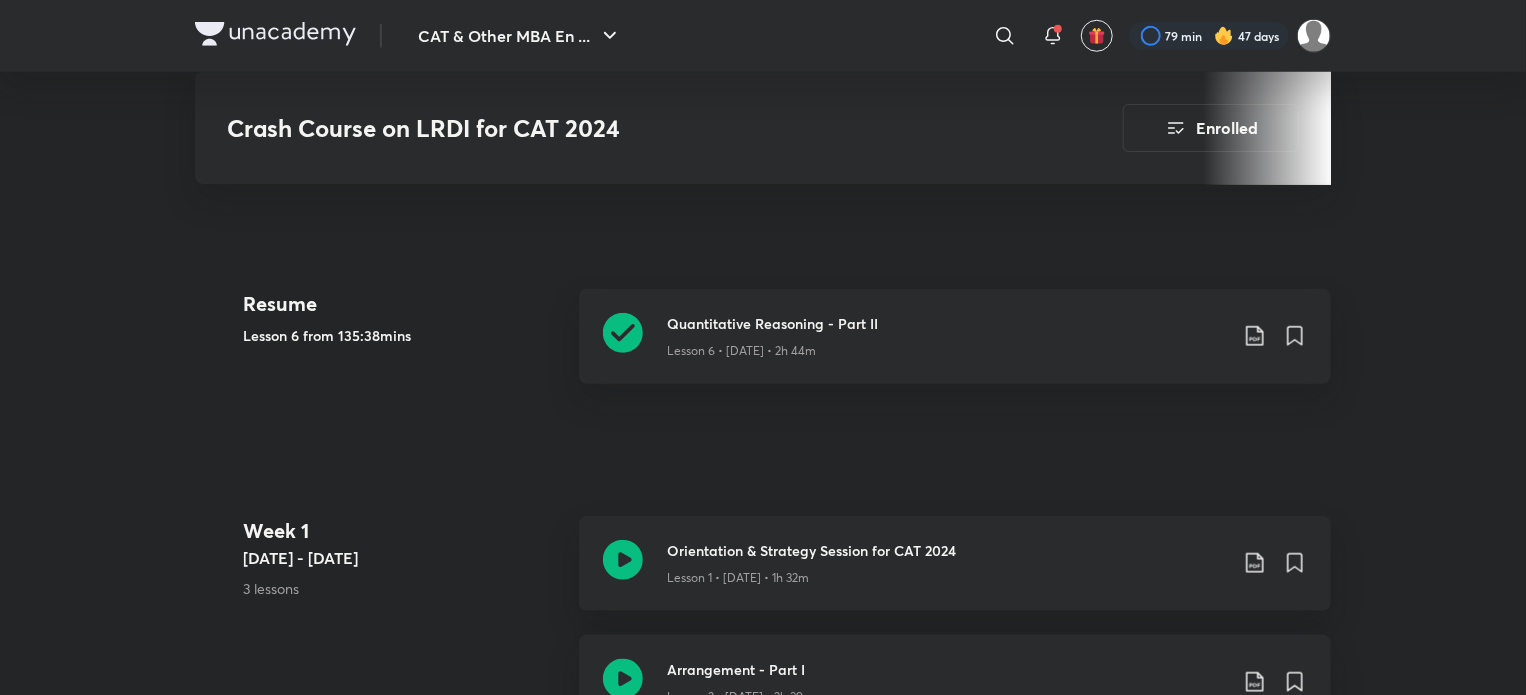 scroll, scrollTop: 842, scrollLeft: 0, axis: vertical 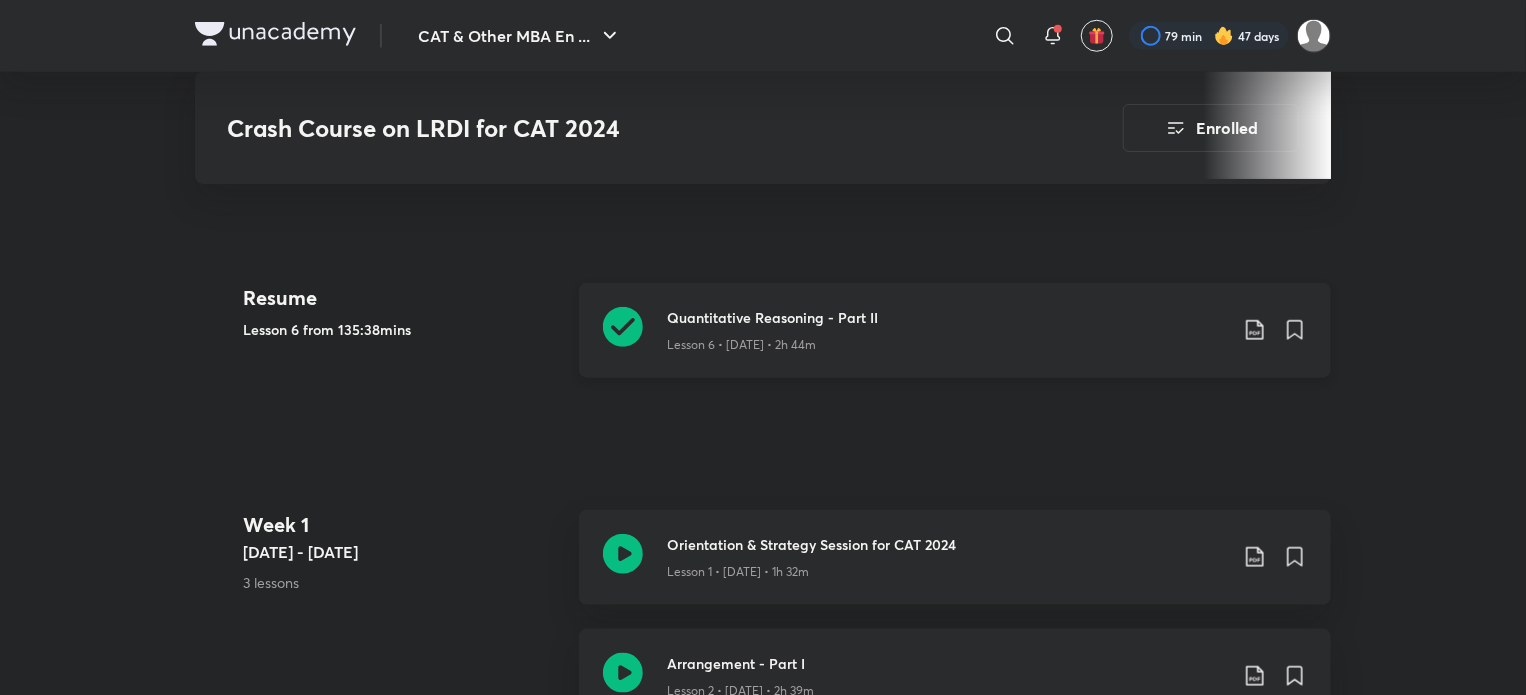 click 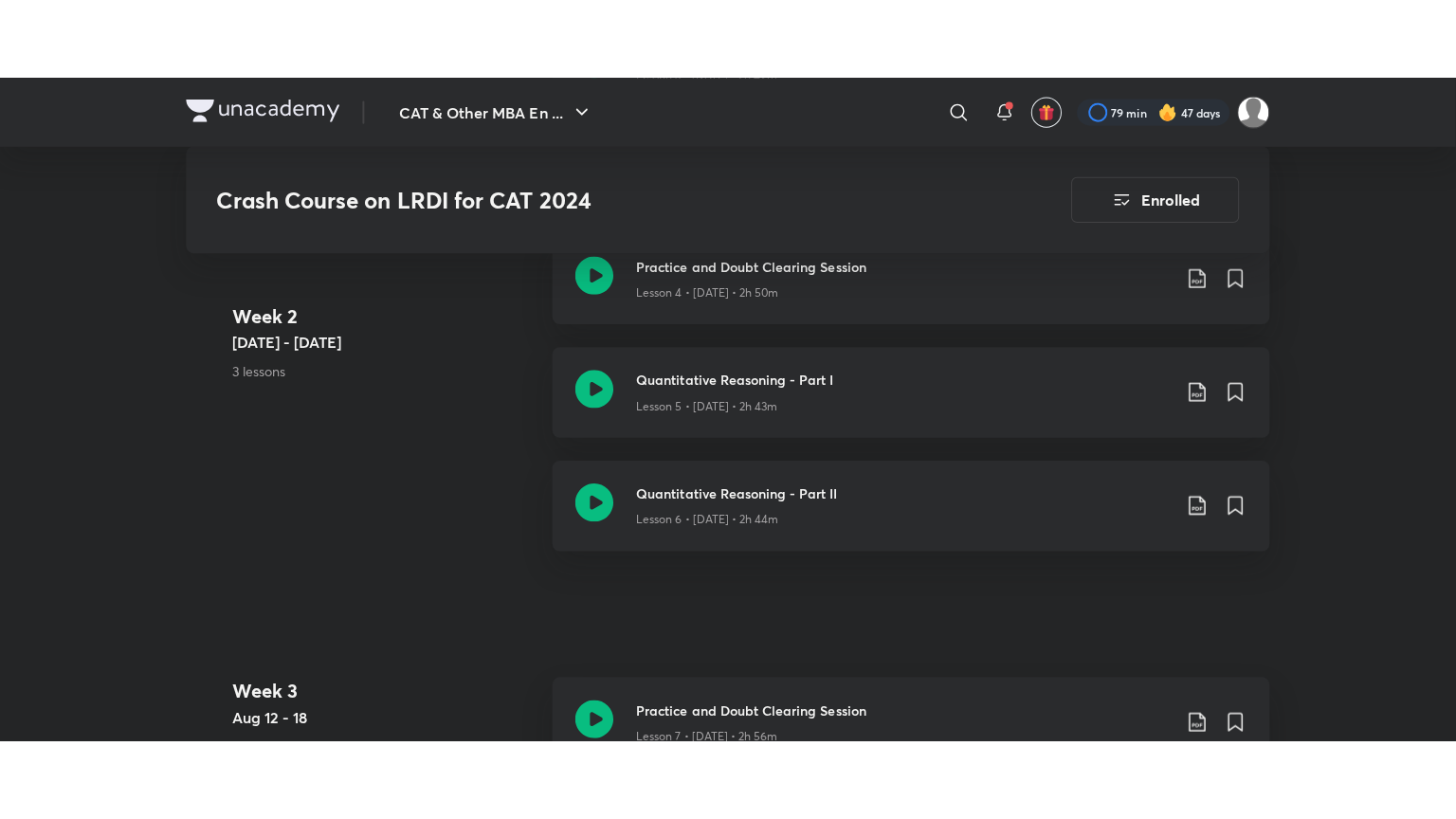 scroll, scrollTop: 1630, scrollLeft: 0, axis: vertical 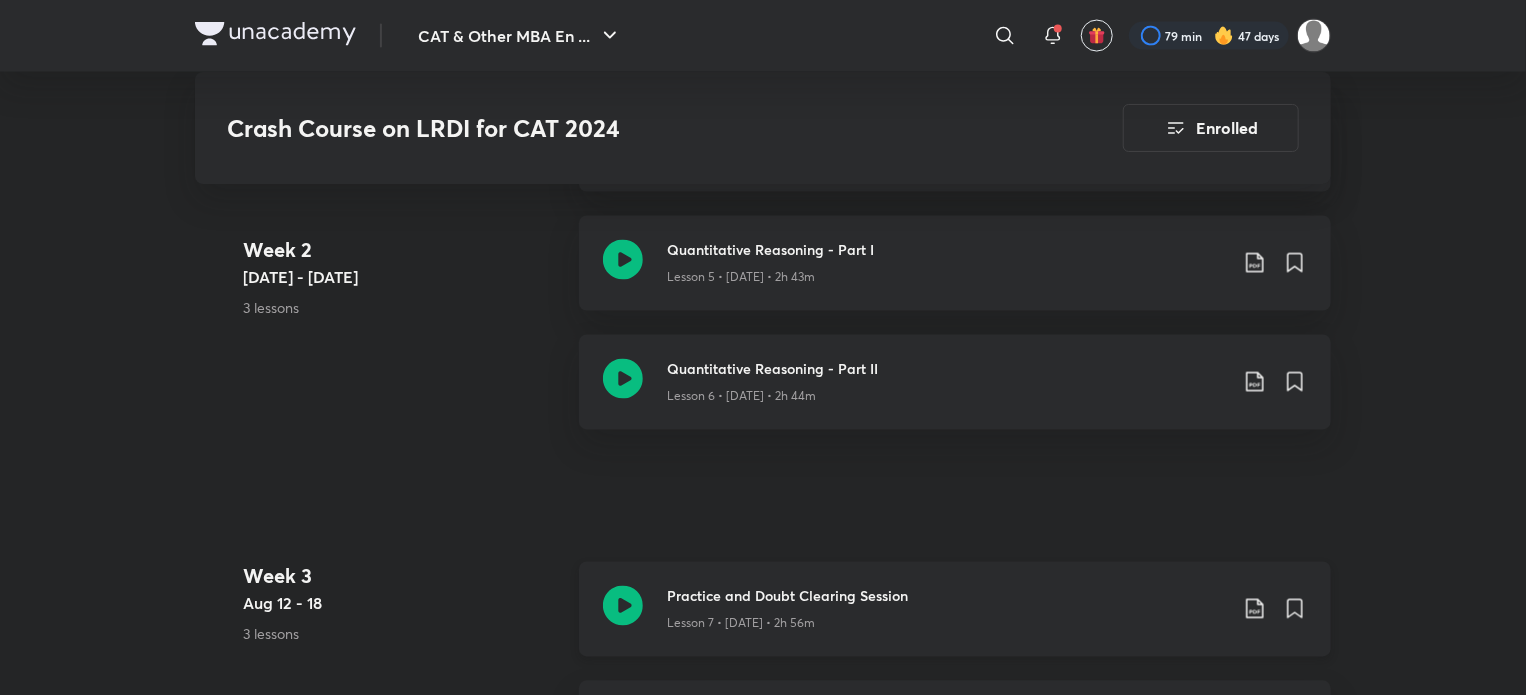 click 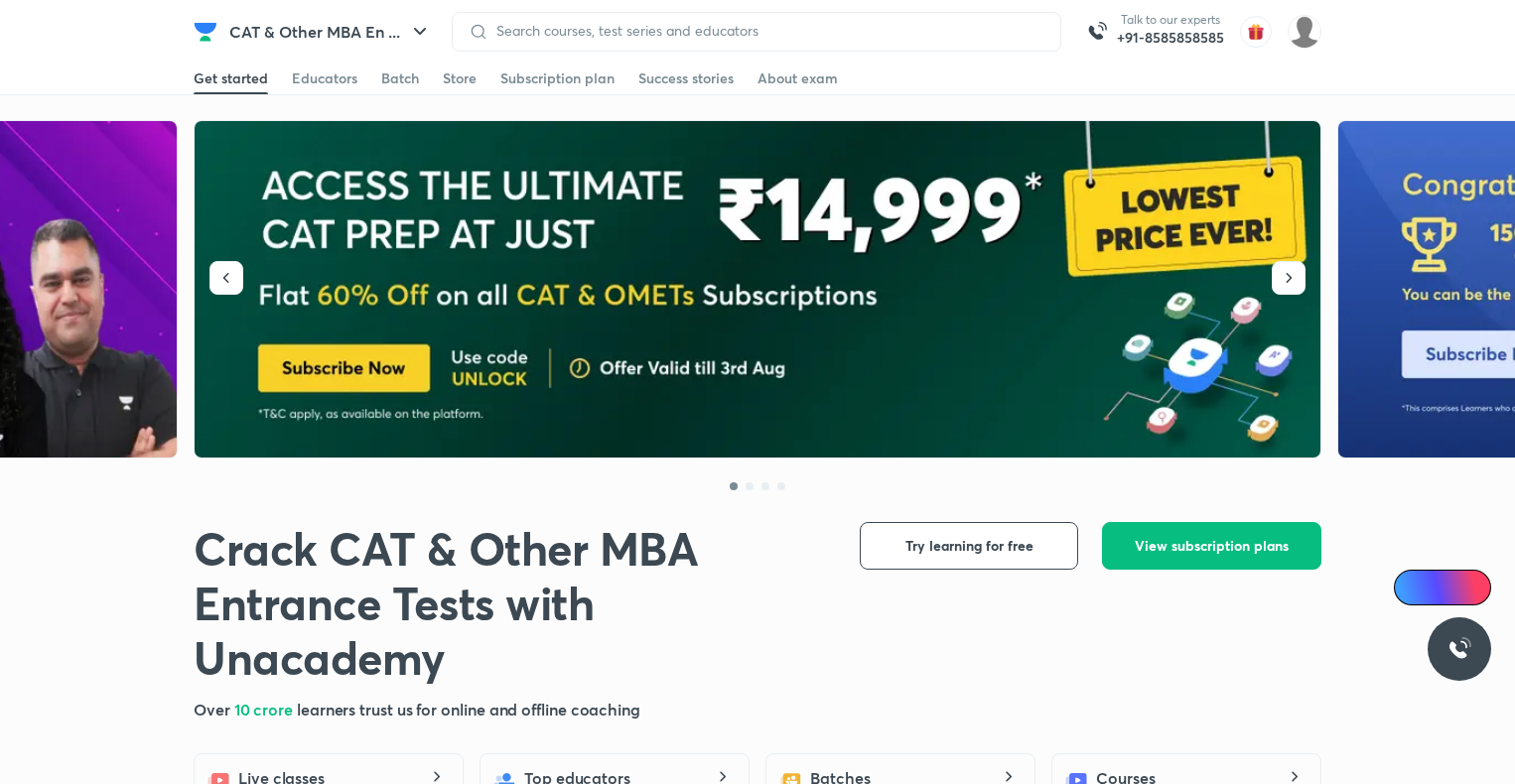 scroll, scrollTop: 0, scrollLeft: 0, axis: both 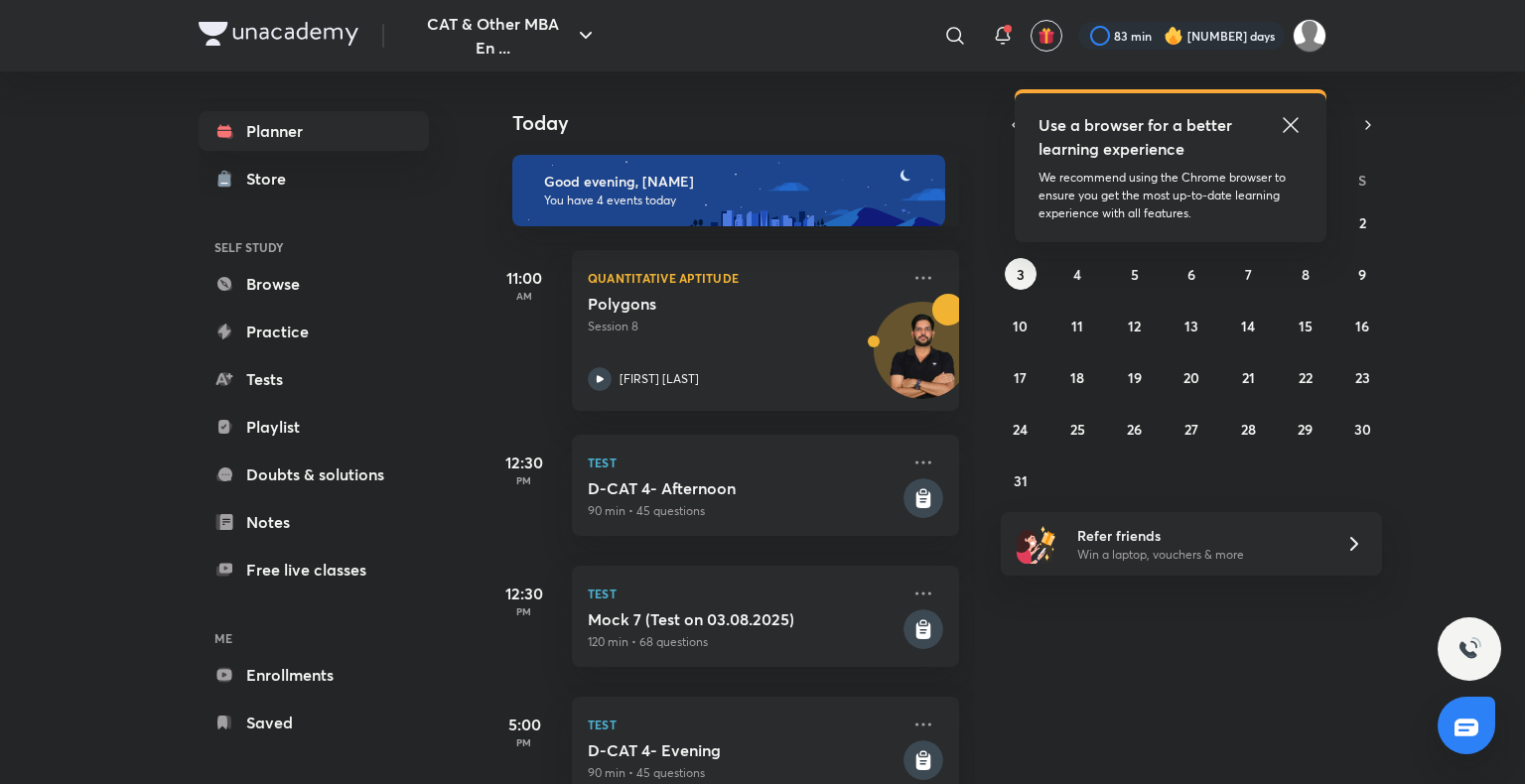 click at bounding box center [1174, 36] 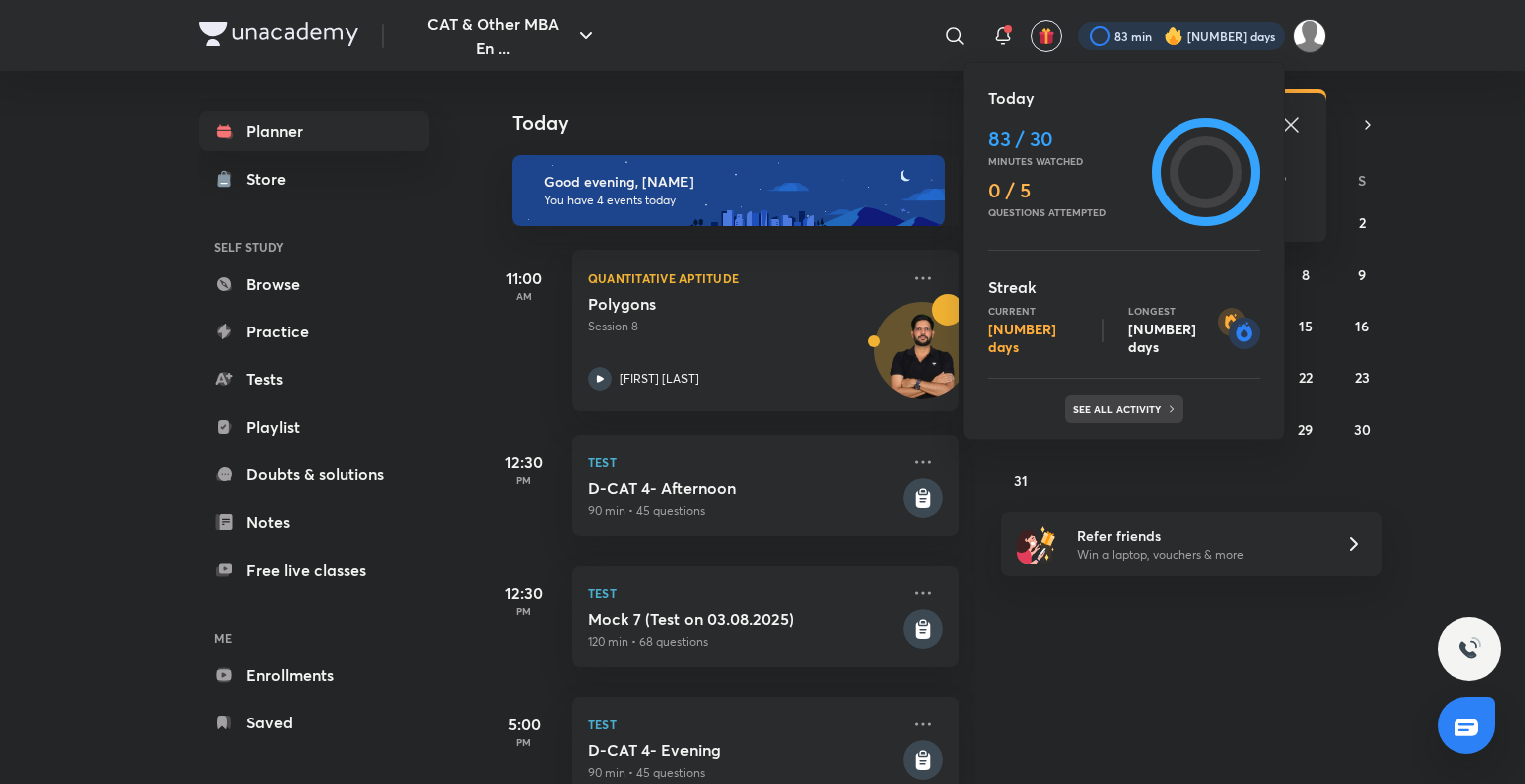 click on "See all activity" at bounding box center (1119, 409) 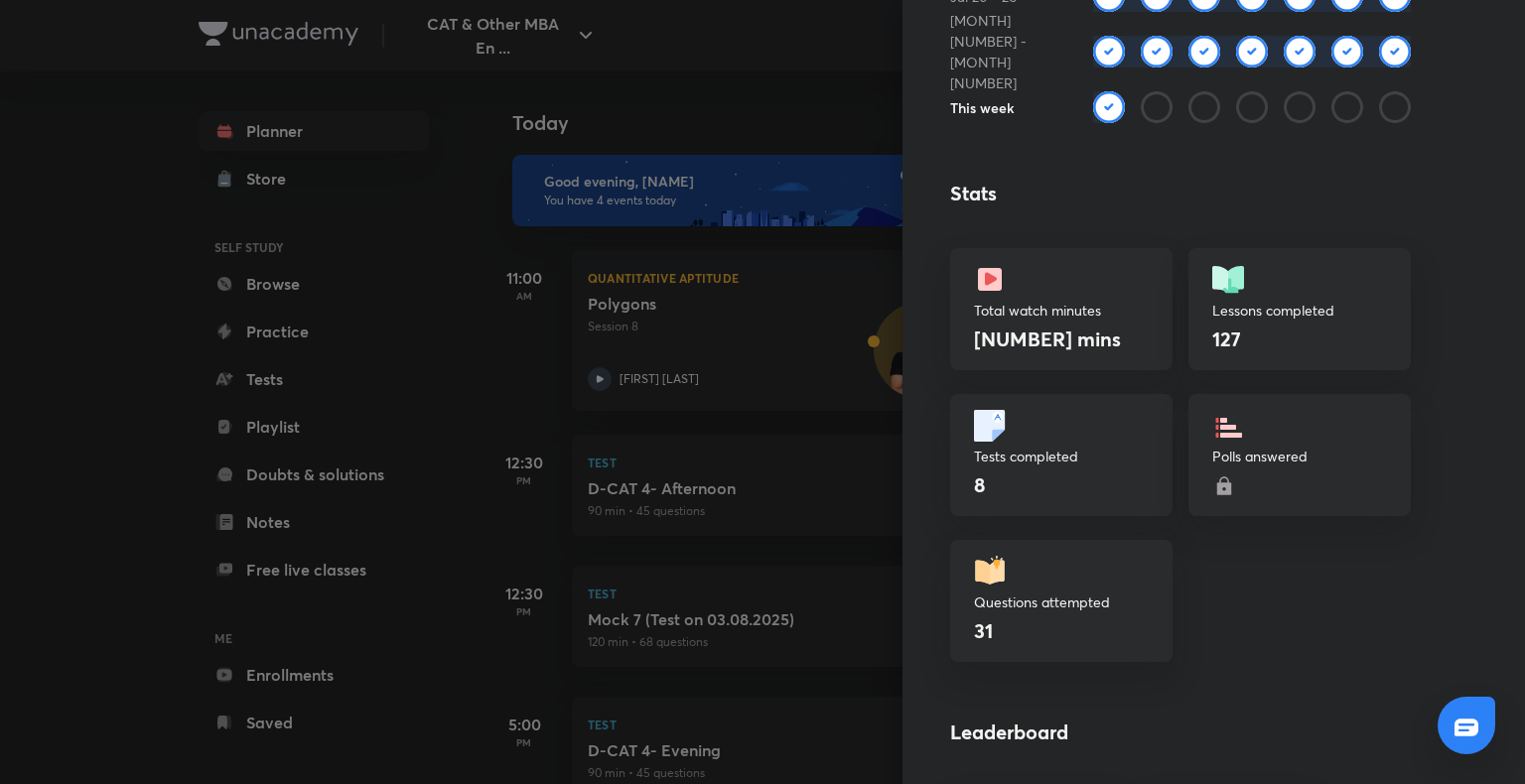 scroll, scrollTop: 425, scrollLeft: 0, axis: vertical 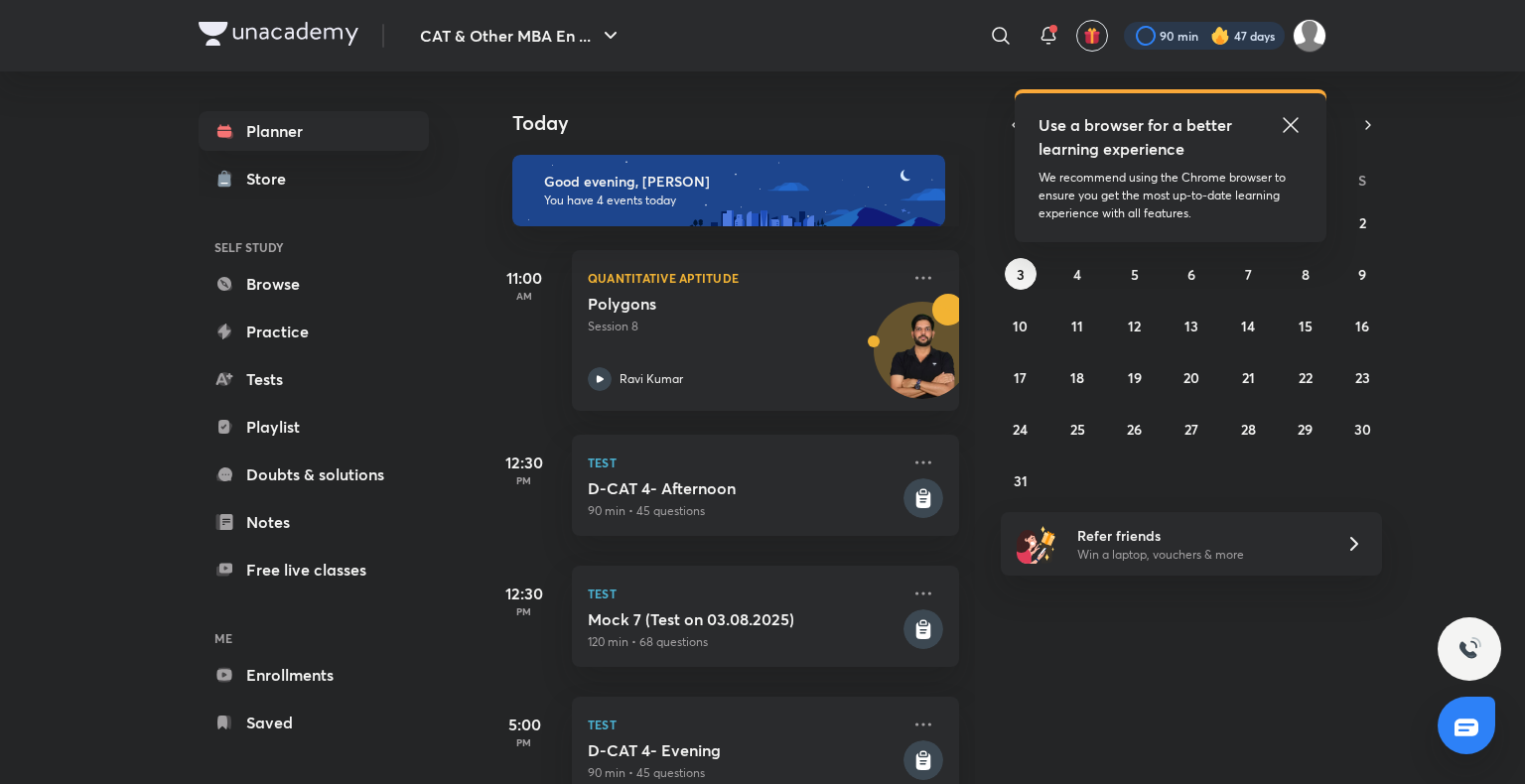 click at bounding box center (1204, 36) 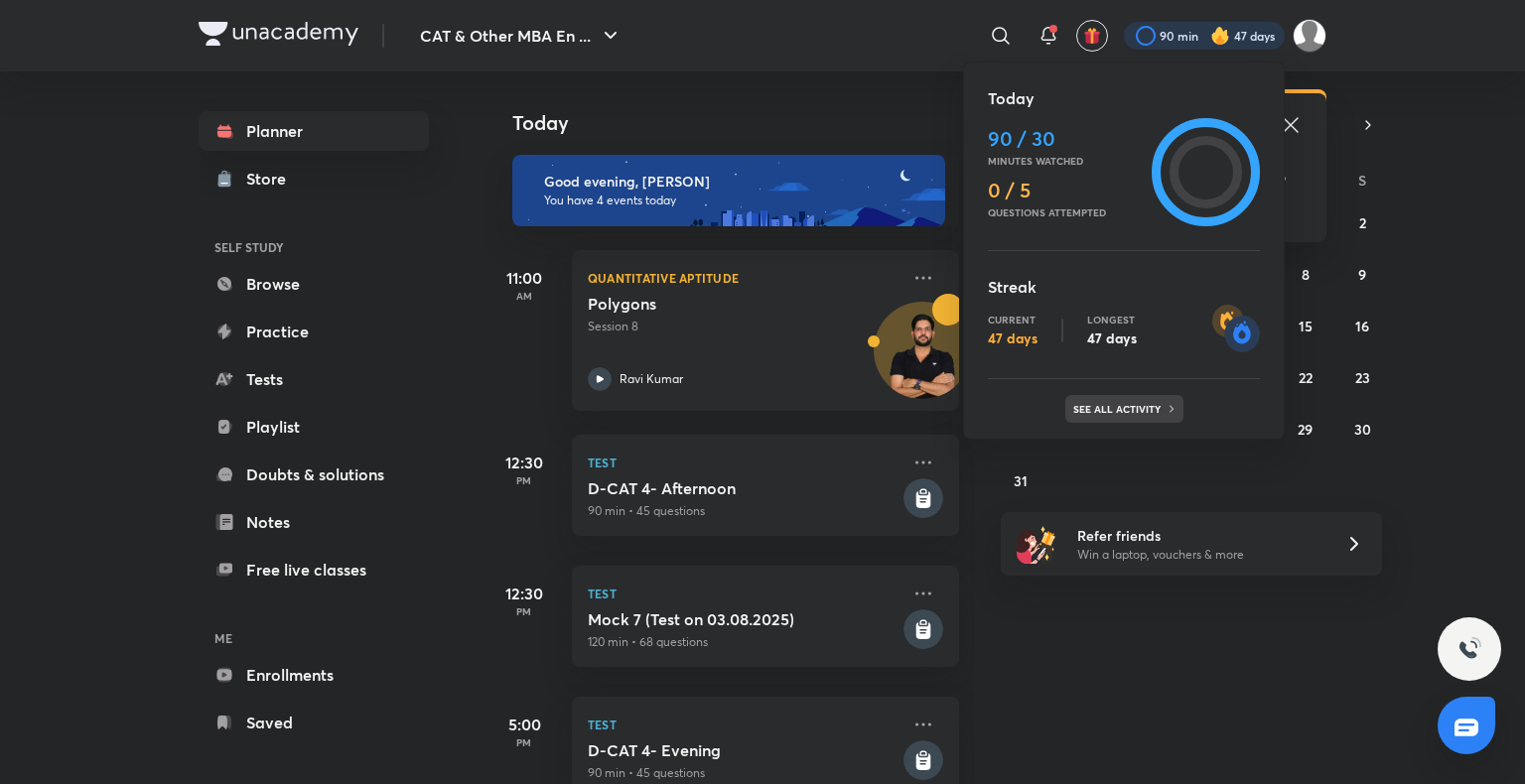 click on "See all activity" at bounding box center (1119, 409) 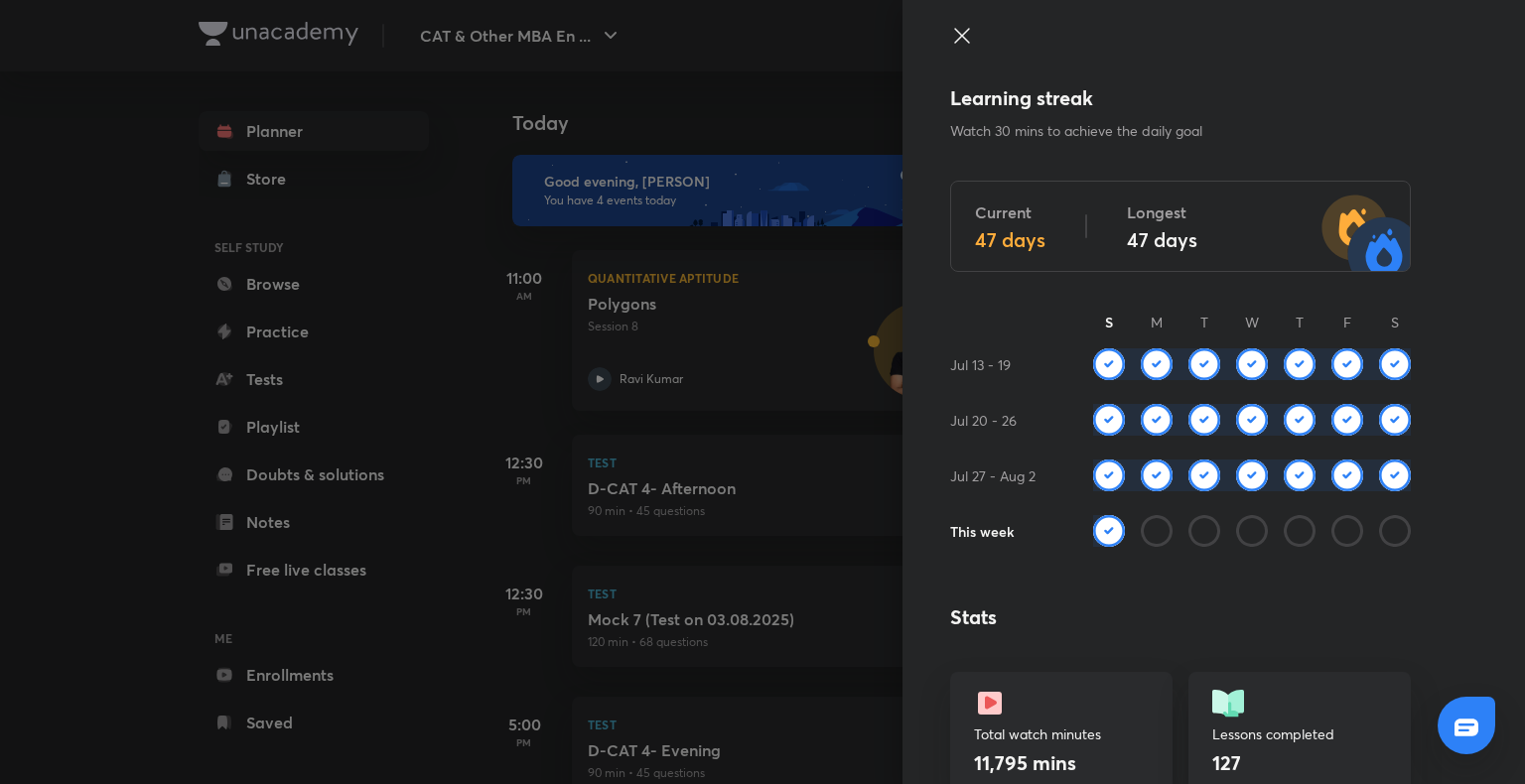 scroll, scrollTop: 270, scrollLeft: 0, axis: vertical 